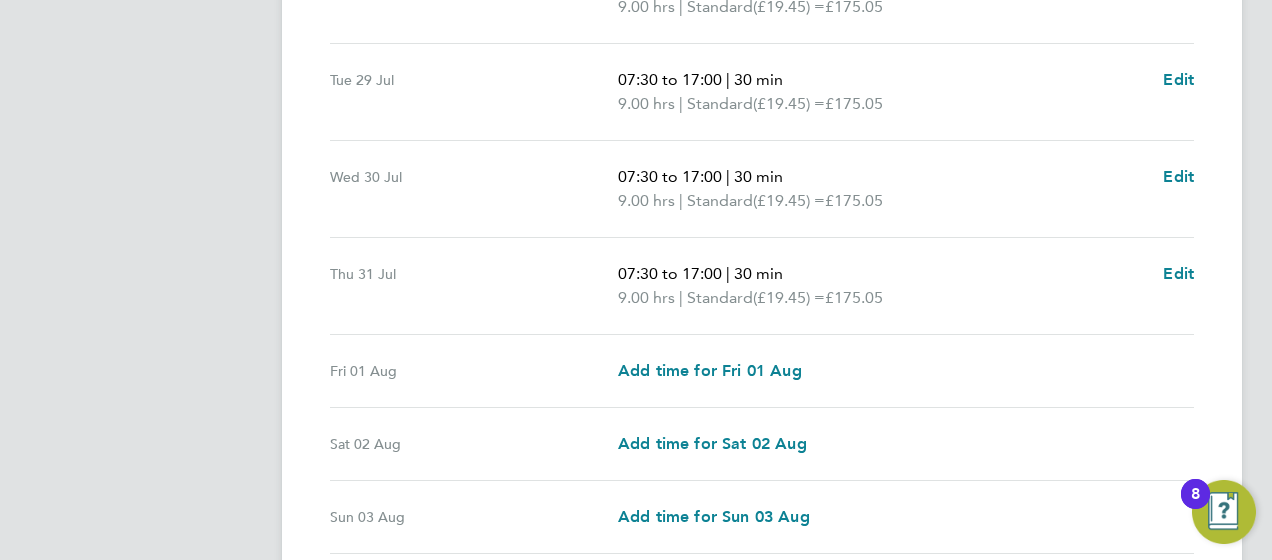 scroll, scrollTop: 700, scrollLeft: 0, axis: vertical 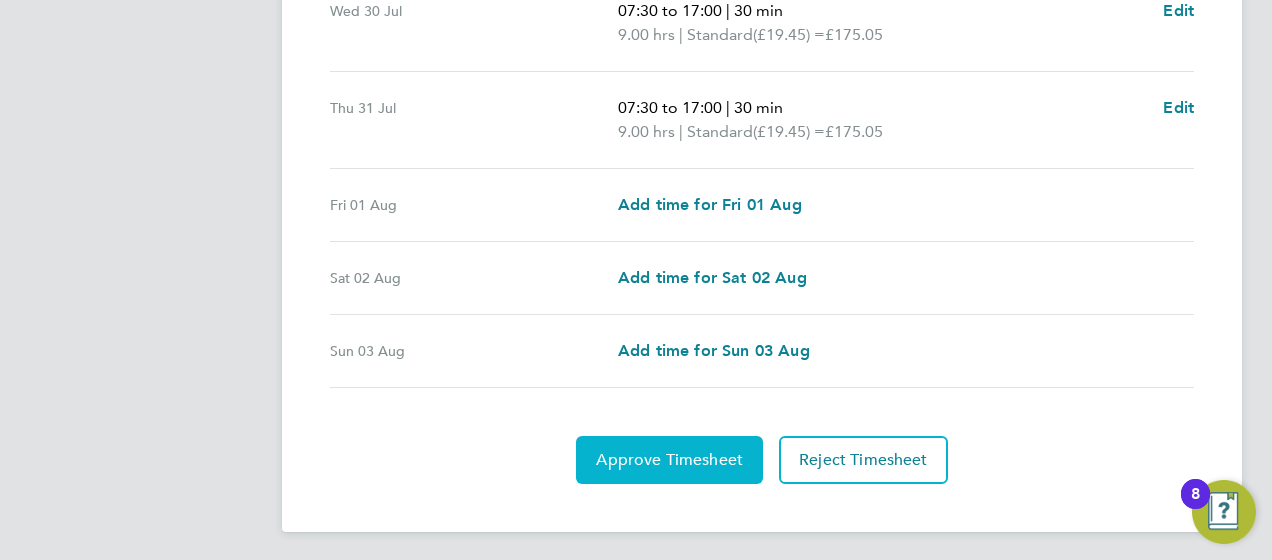 click on "Approve Timesheet" 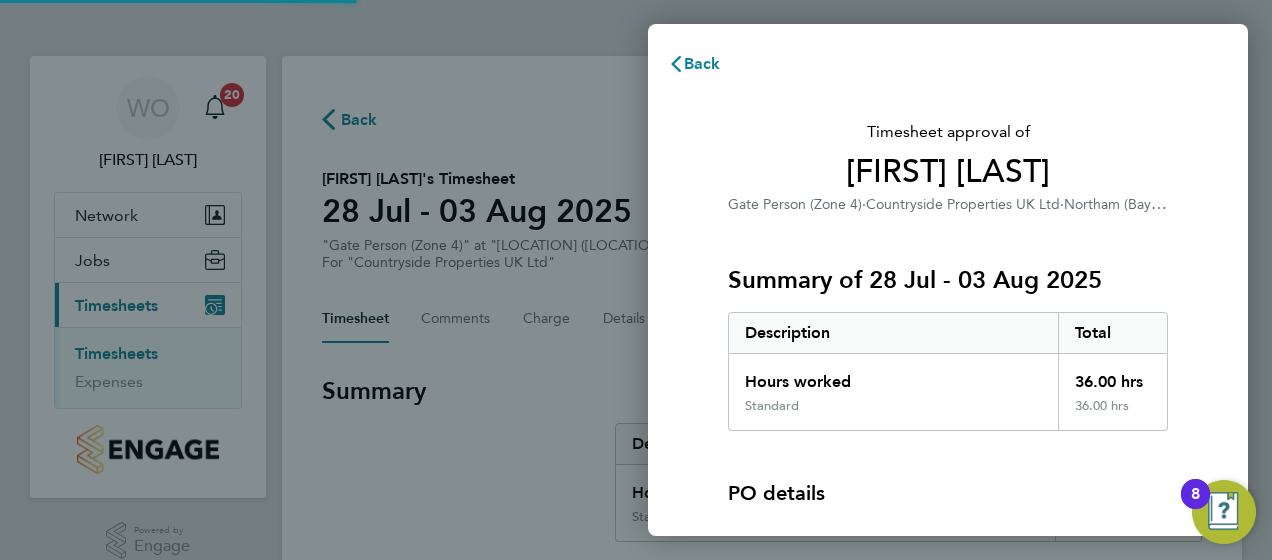 scroll, scrollTop: 0, scrollLeft: 0, axis: both 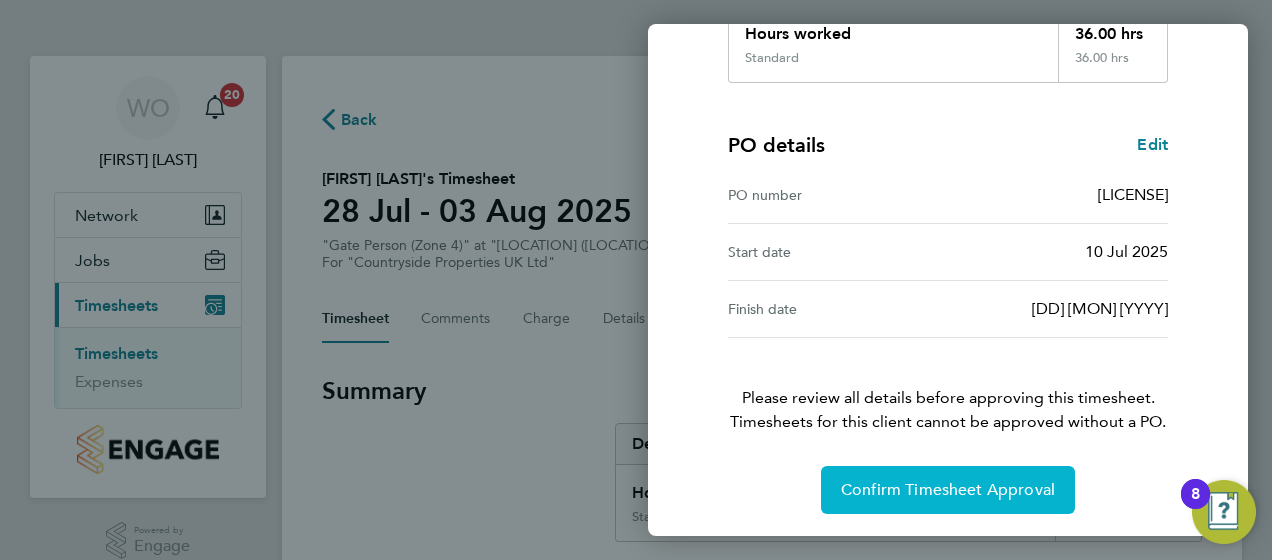 click on "Confirm Timesheet Approval" 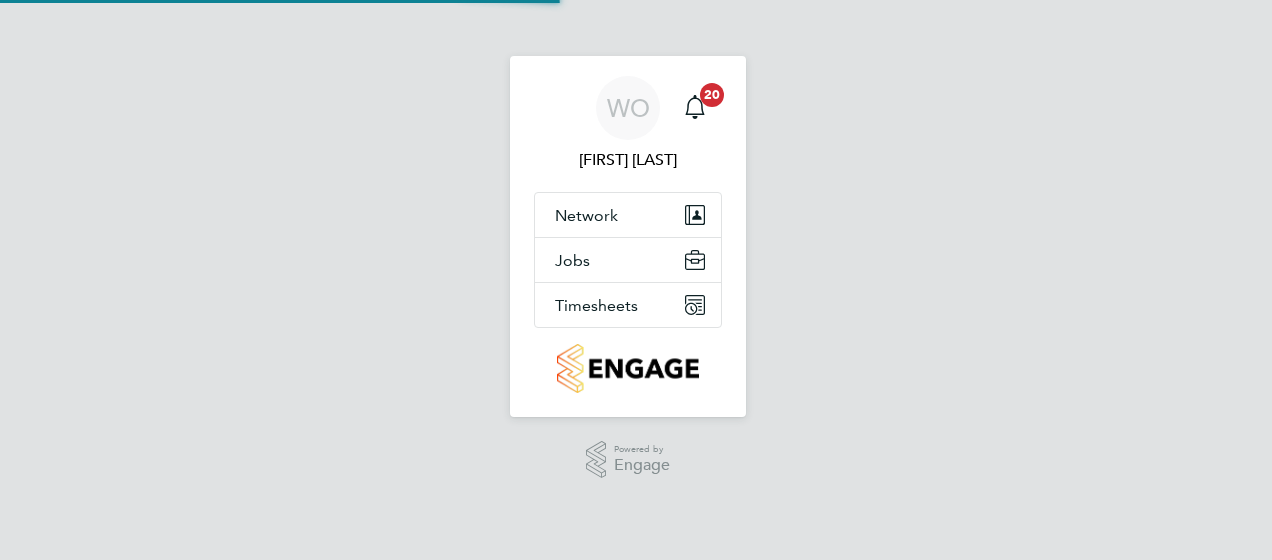 scroll, scrollTop: 0, scrollLeft: 0, axis: both 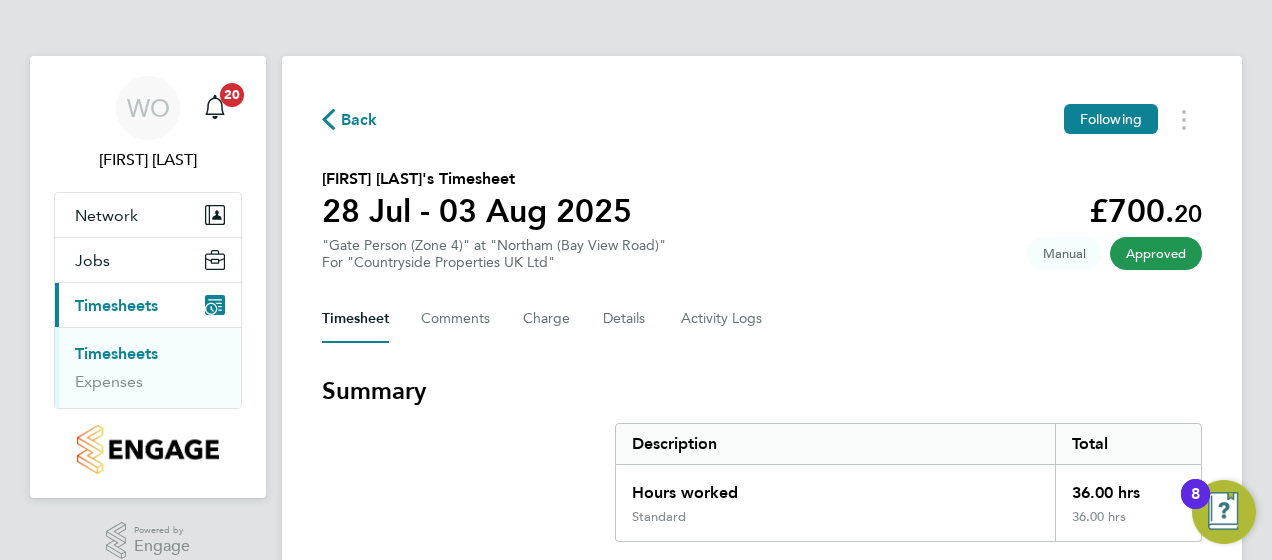 click on "Back" 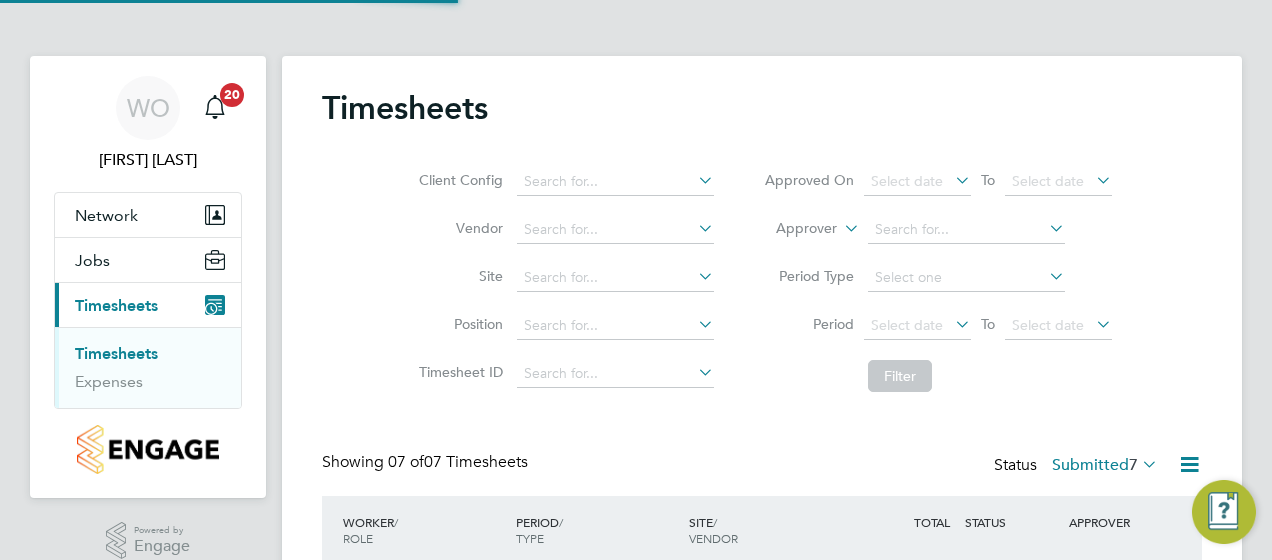 scroll, scrollTop: 10, scrollLeft: 10, axis: both 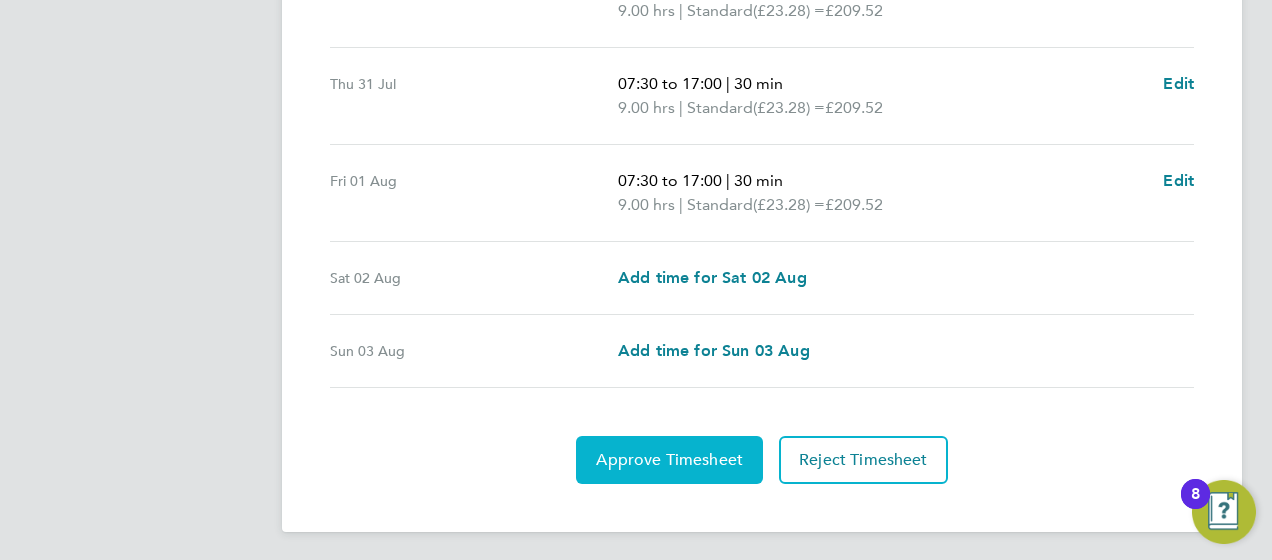 click on "Approve Timesheet" 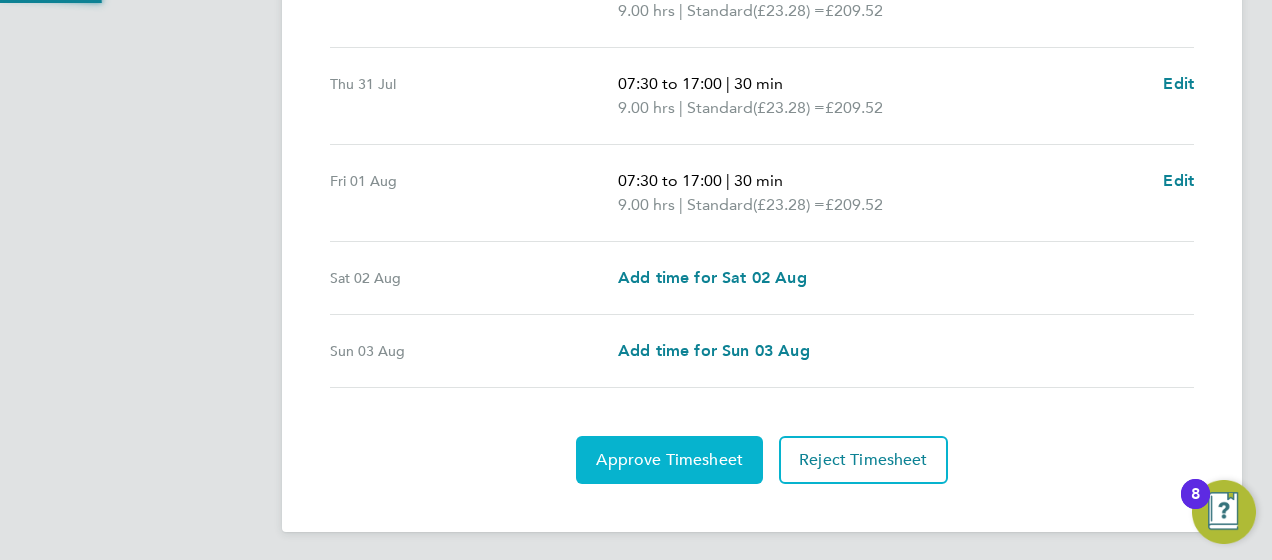 scroll, scrollTop: 0, scrollLeft: 0, axis: both 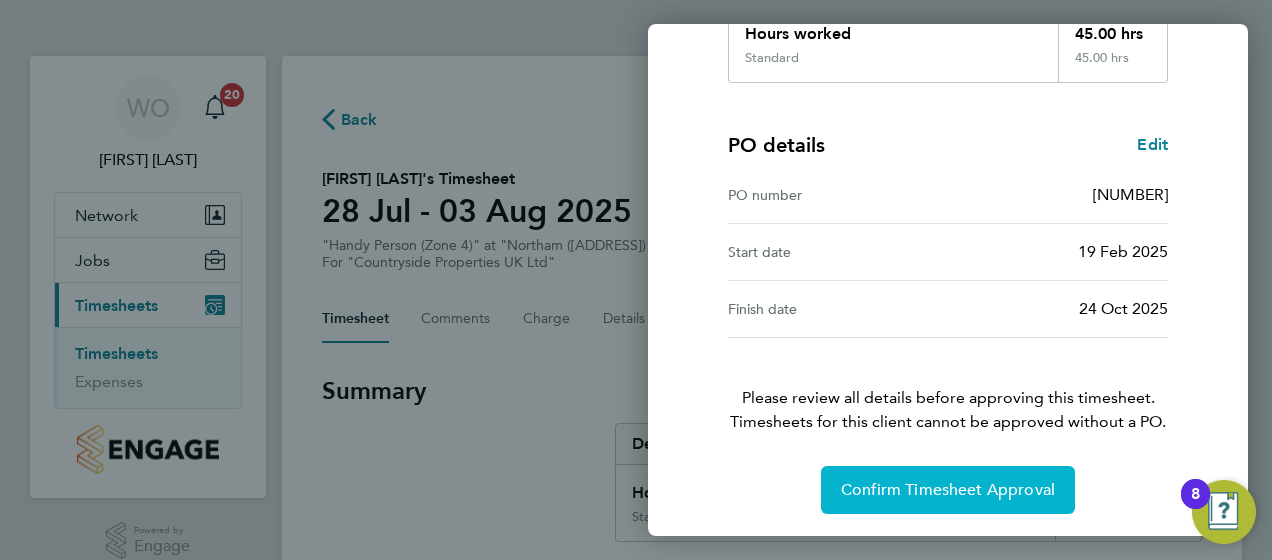 click on "Confirm Timesheet Approval" 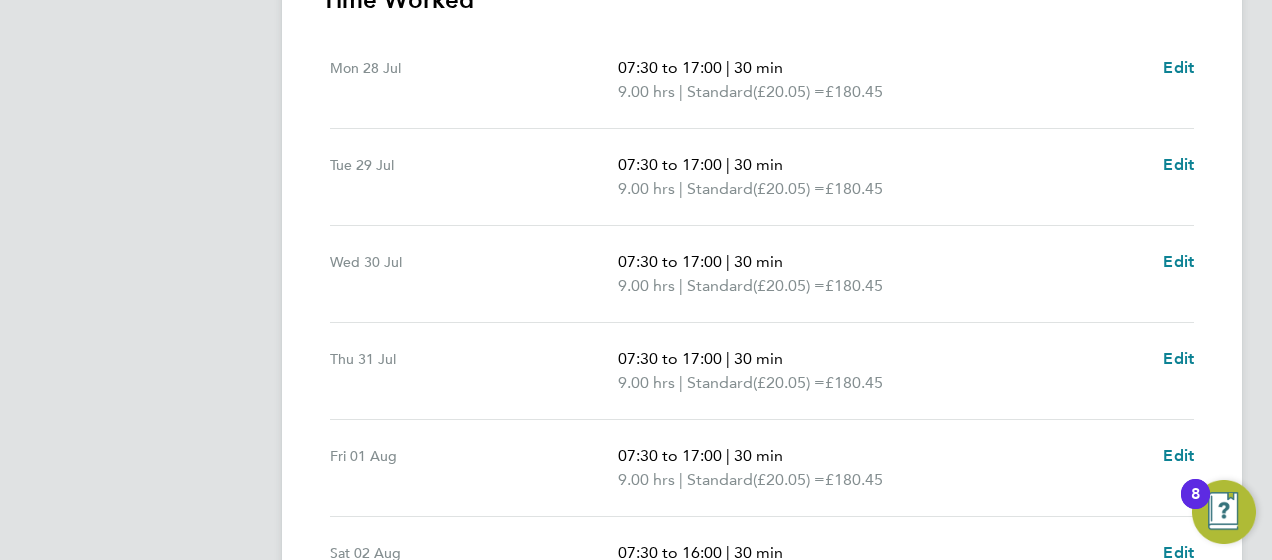 scroll, scrollTop: 905, scrollLeft: 0, axis: vertical 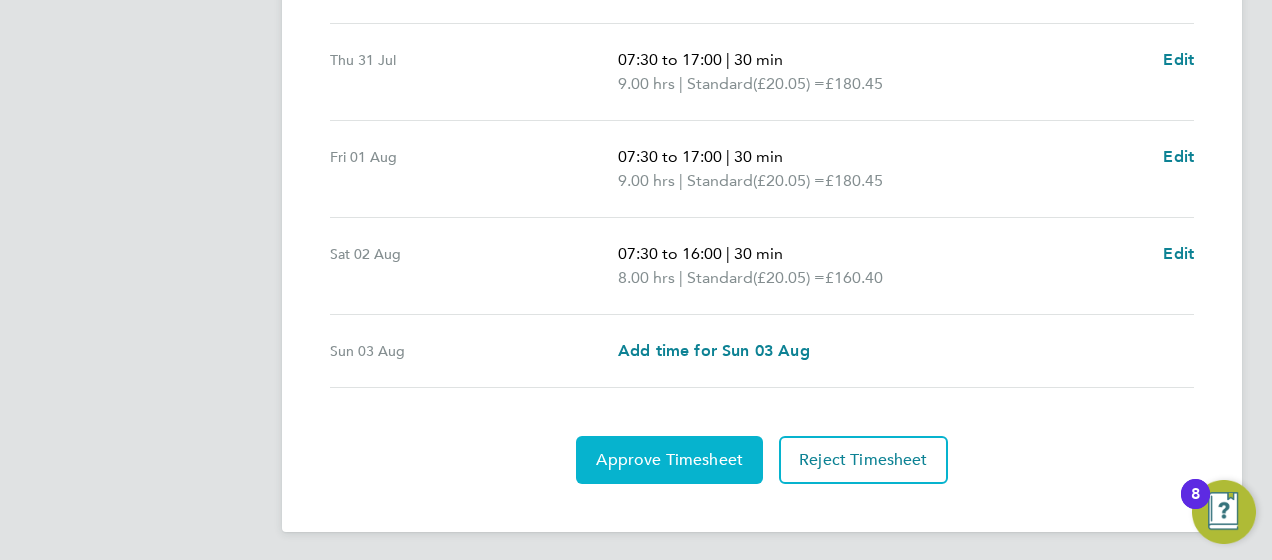 click on "Approve Timesheet" 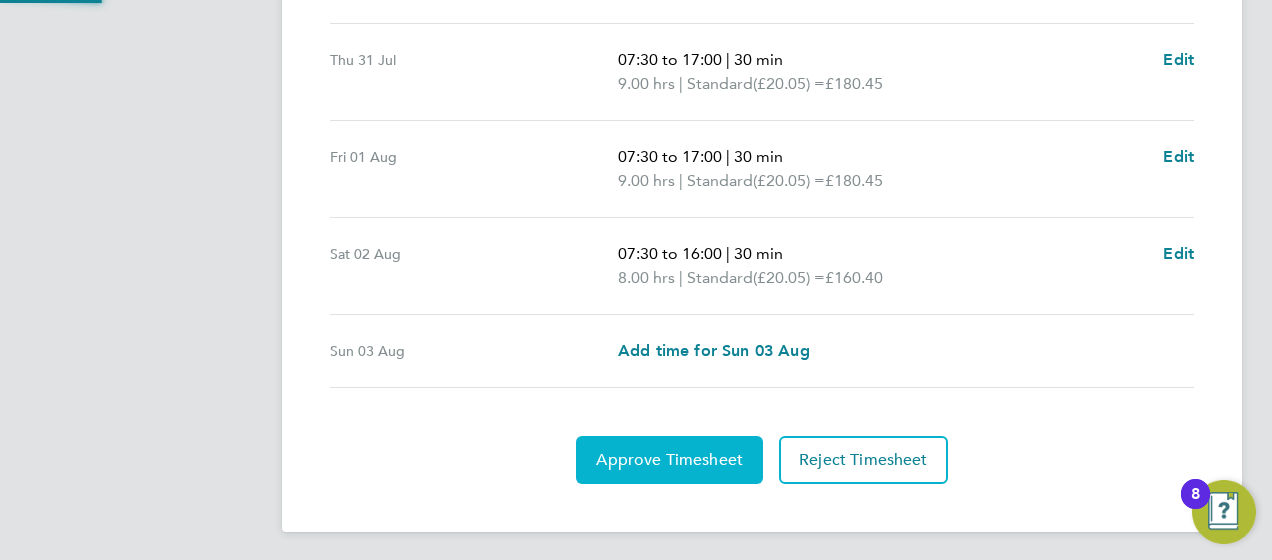 scroll, scrollTop: 0, scrollLeft: 0, axis: both 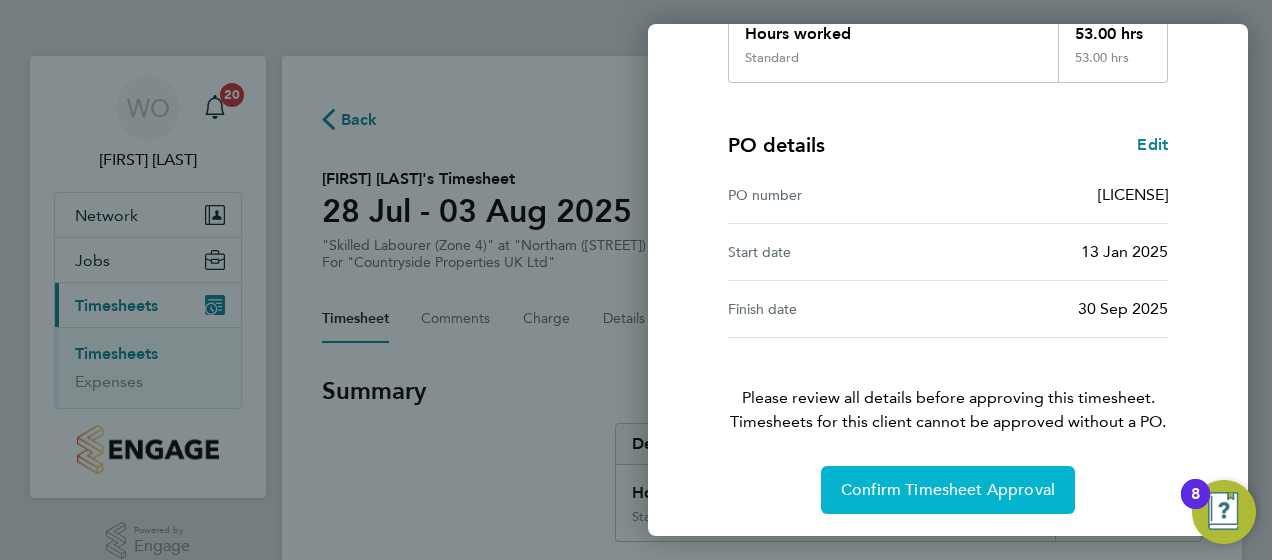 click on "Confirm Timesheet Approval" 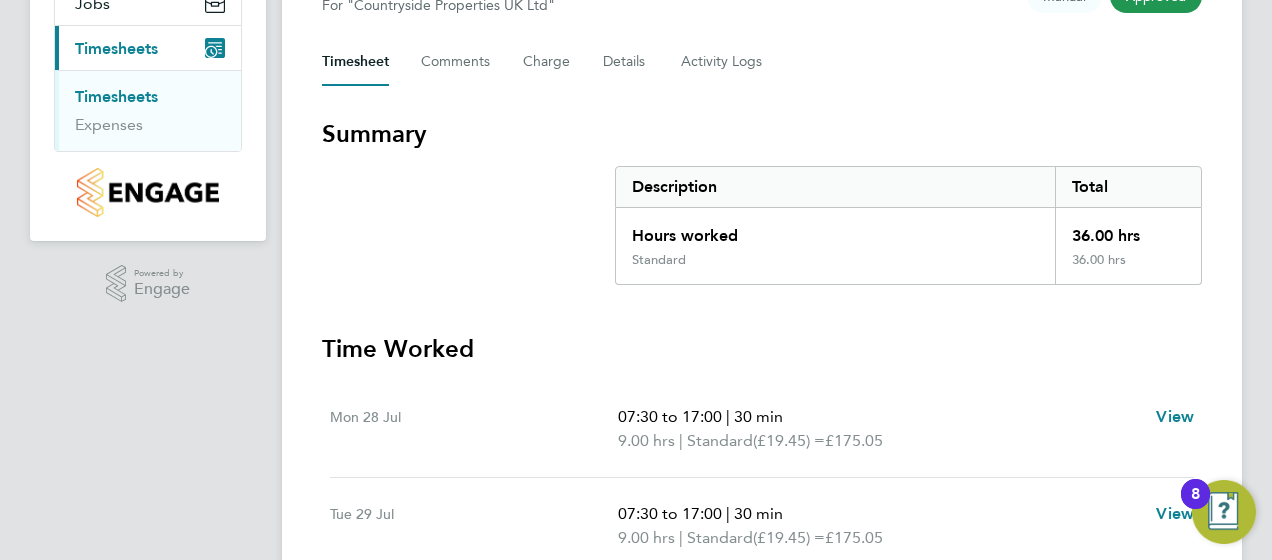 scroll, scrollTop: 0, scrollLeft: 0, axis: both 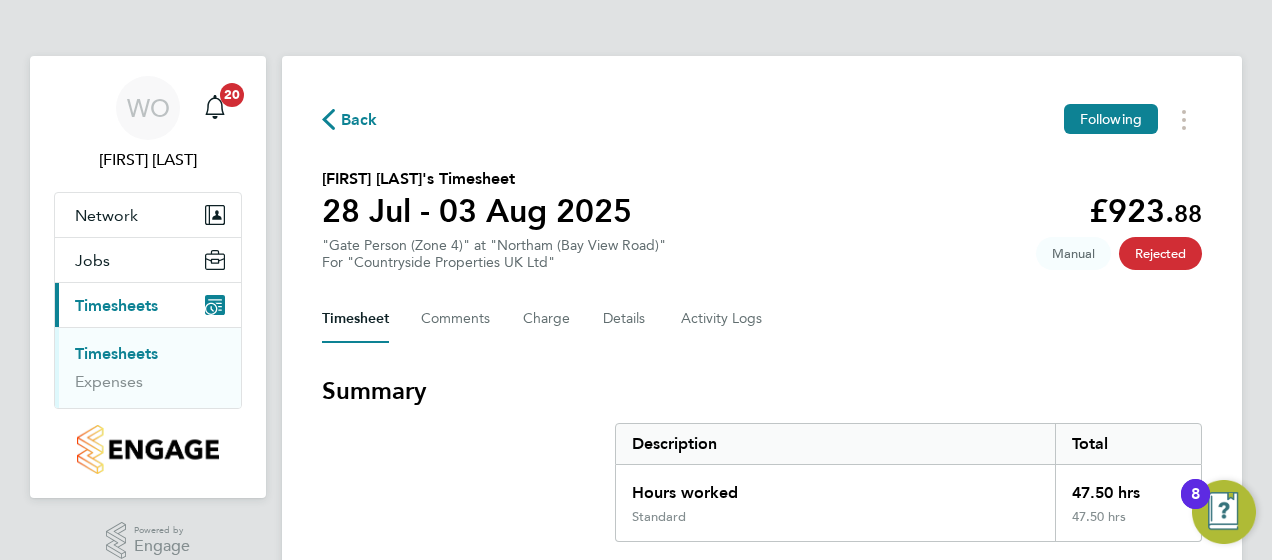 click on "Back" 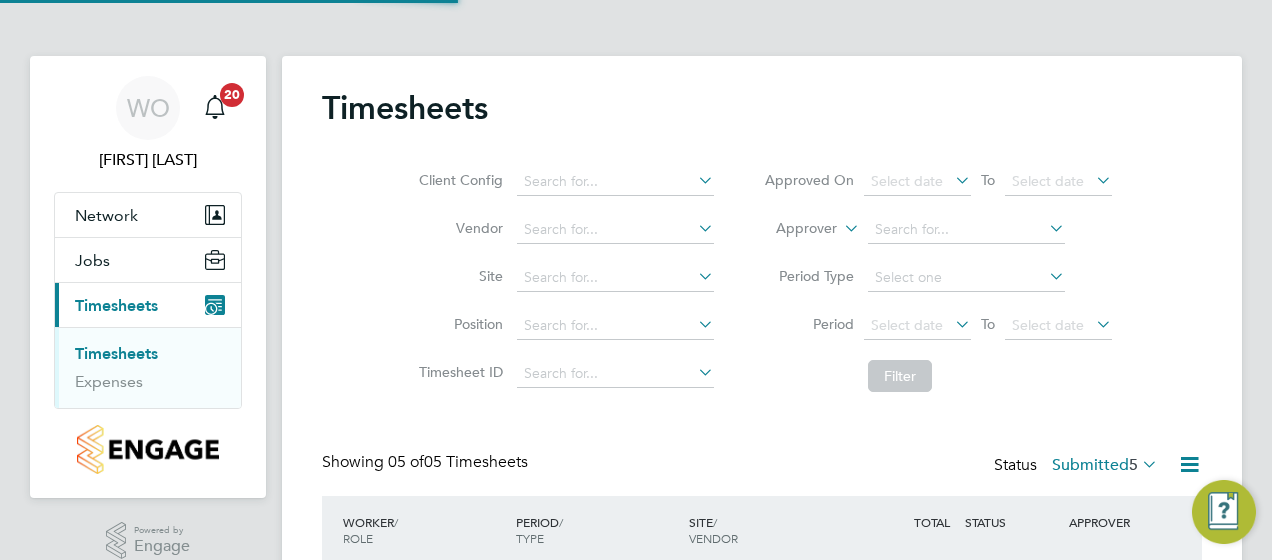 scroll, scrollTop: 10, scrollLeft: 10, axis: both 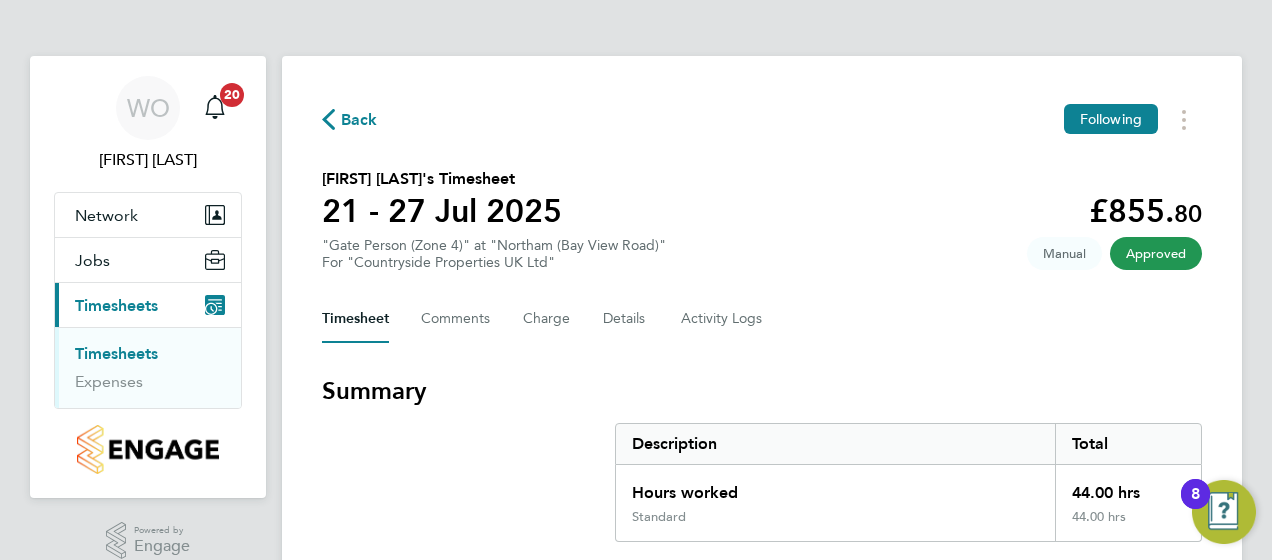 click on "Back" 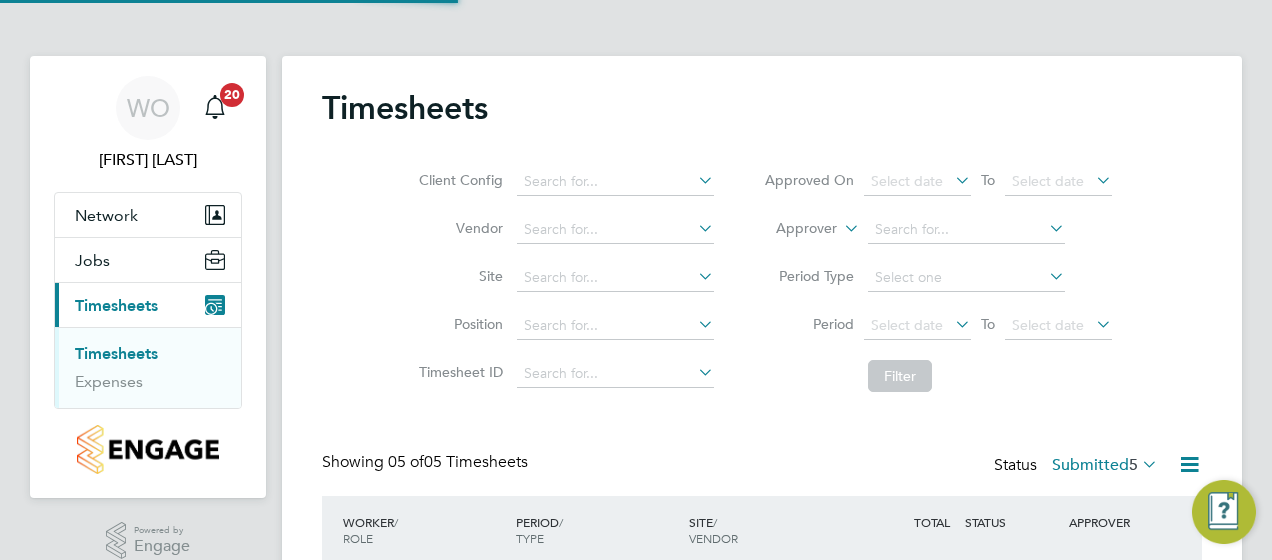 scroll, scrollTop: 10, scrollLeft: 10, axis: both 